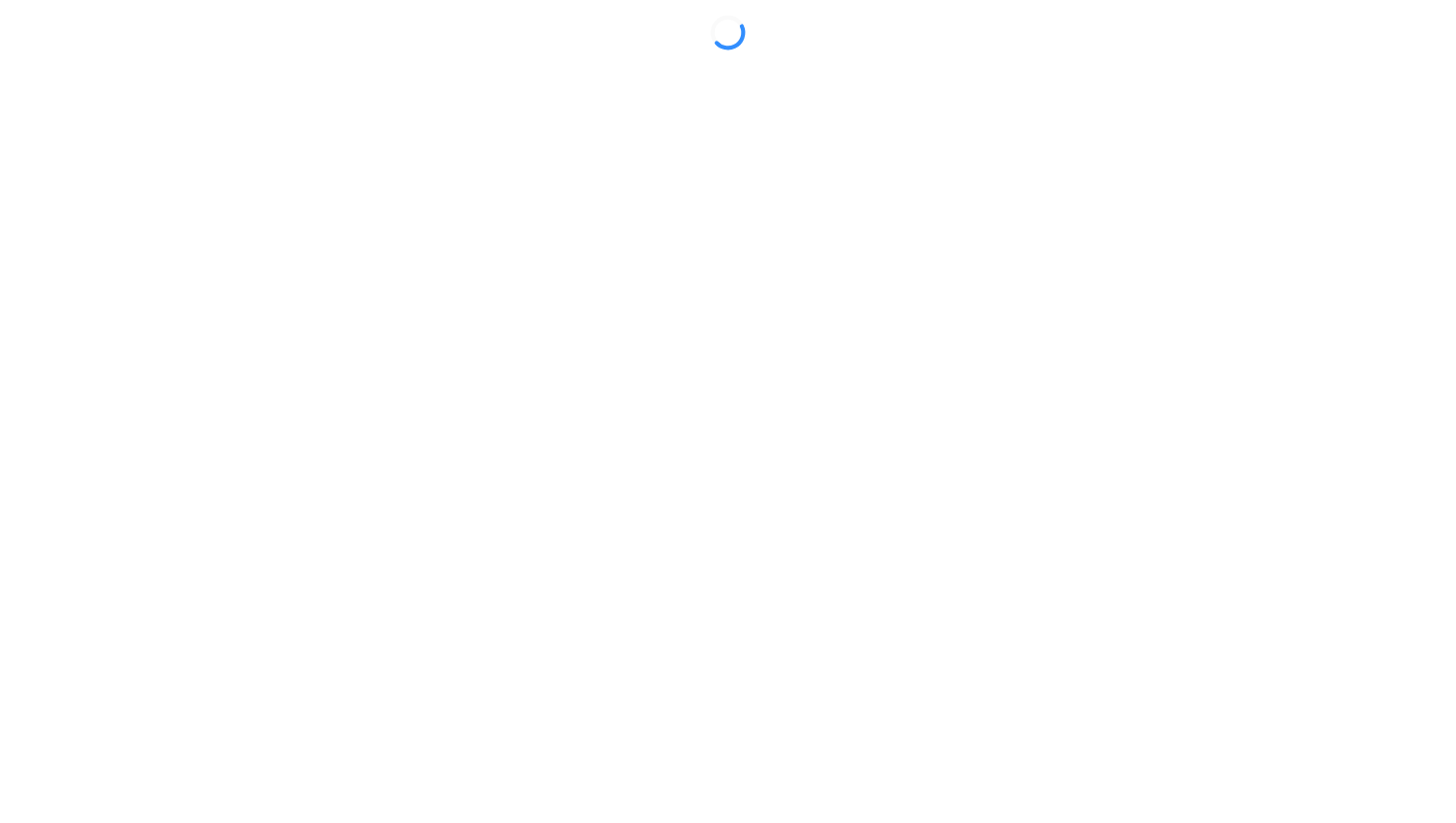 scroll, scrollTop: 0, scrollLeft: 0, axis: both 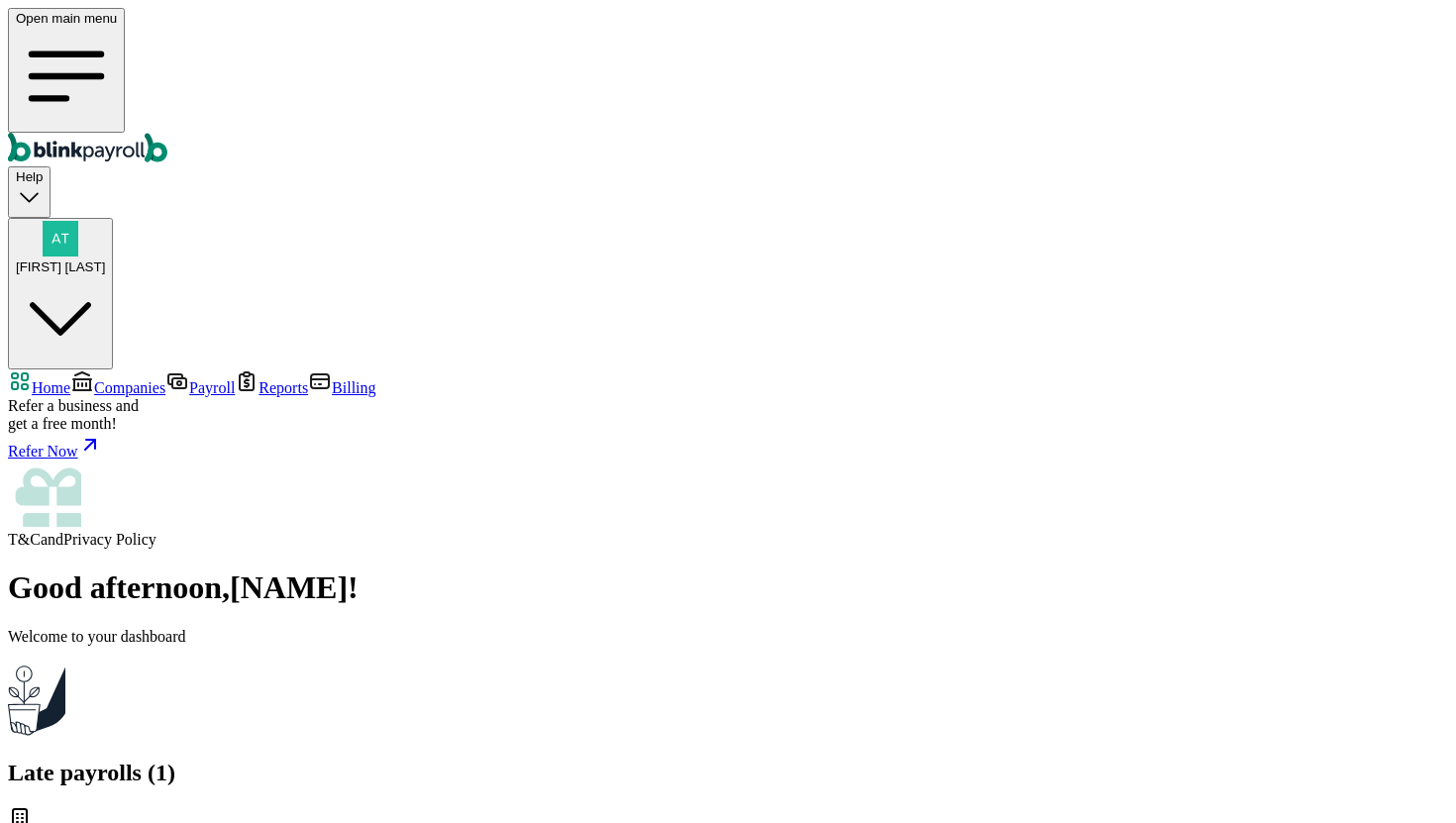 click on "Companies" at bounding box center (130, 387) 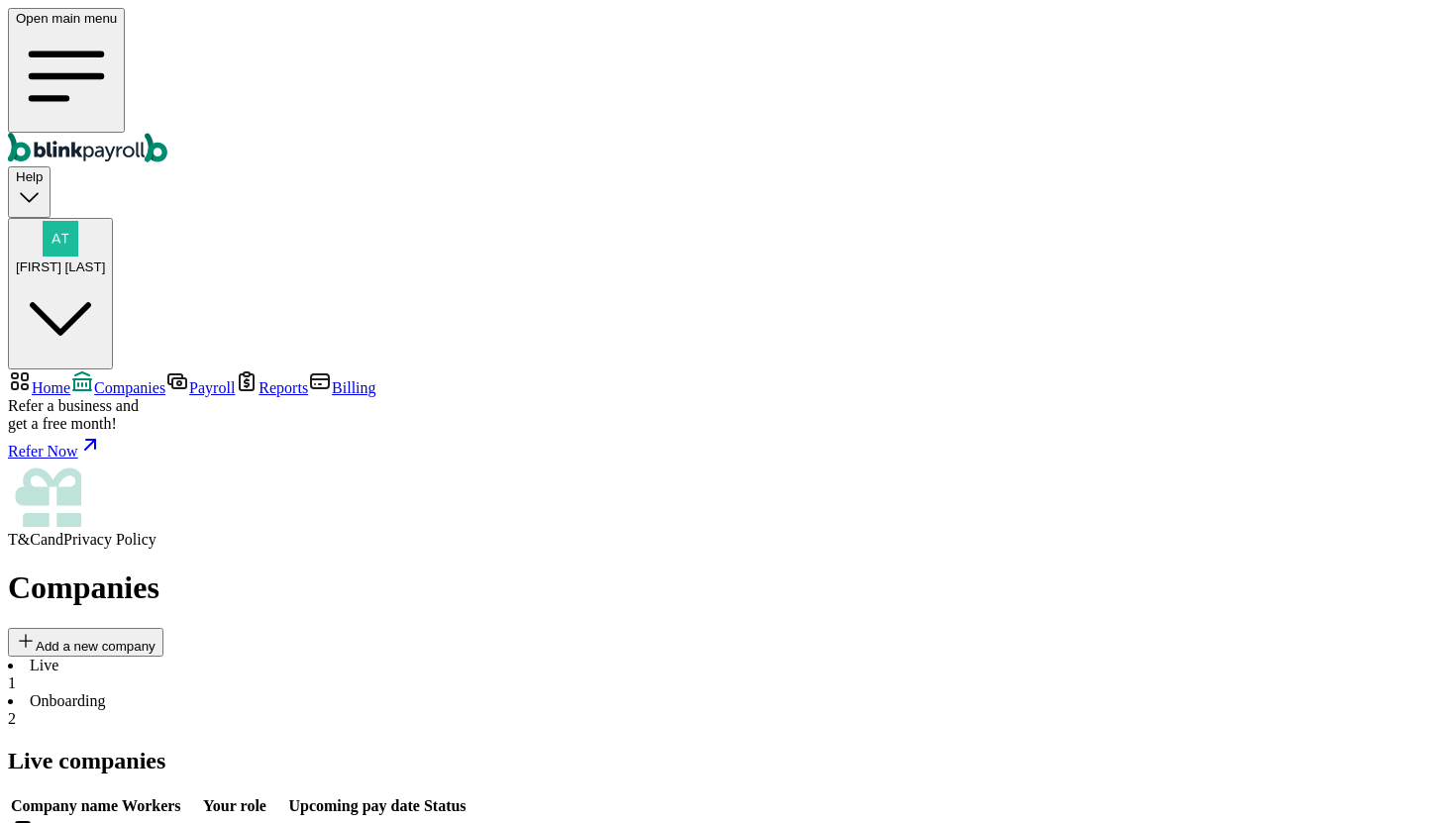 click on "Go to company" at bounding box center (519, 846) 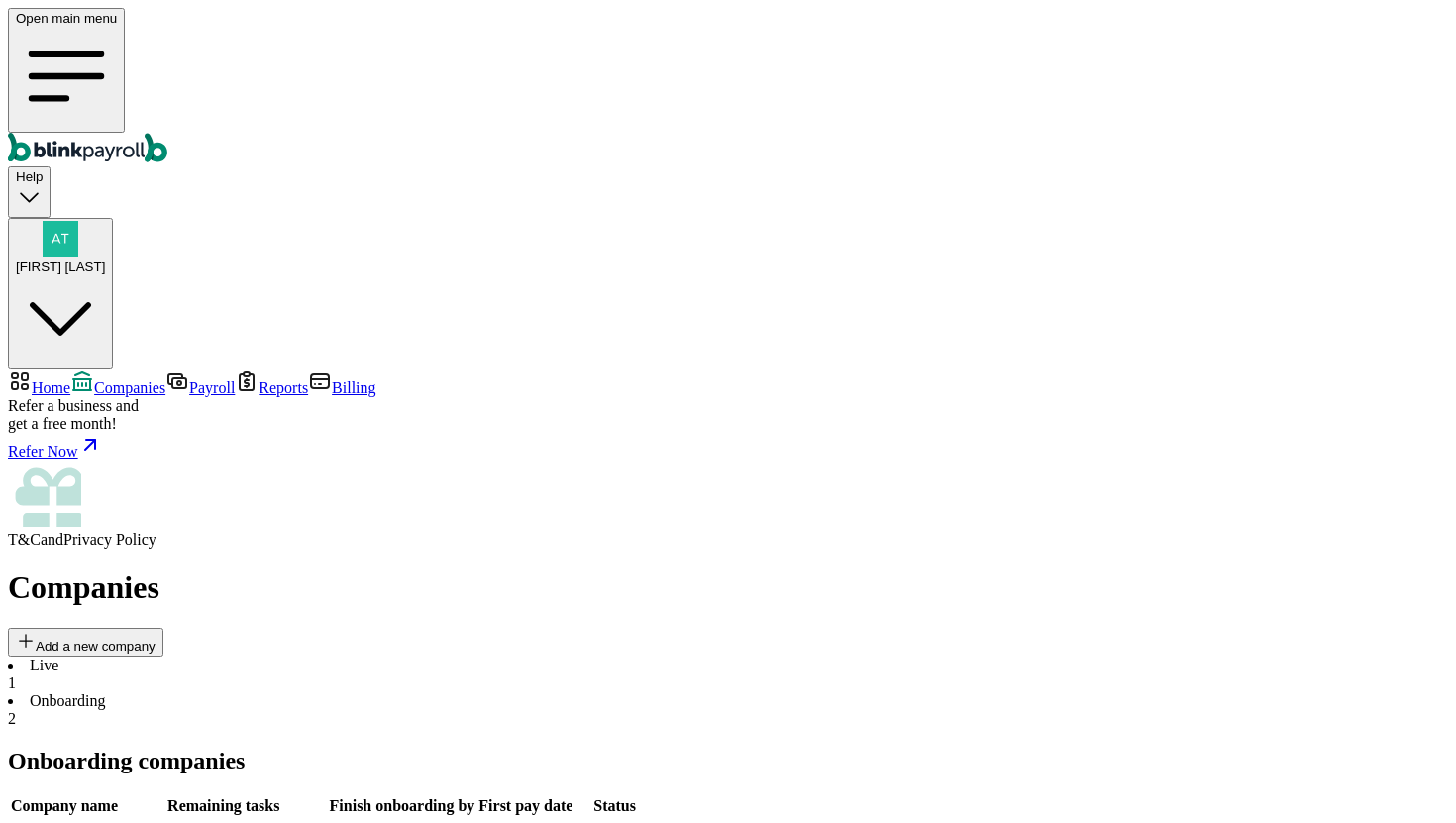 click on "Go to company" at bounding box center [705, 959] 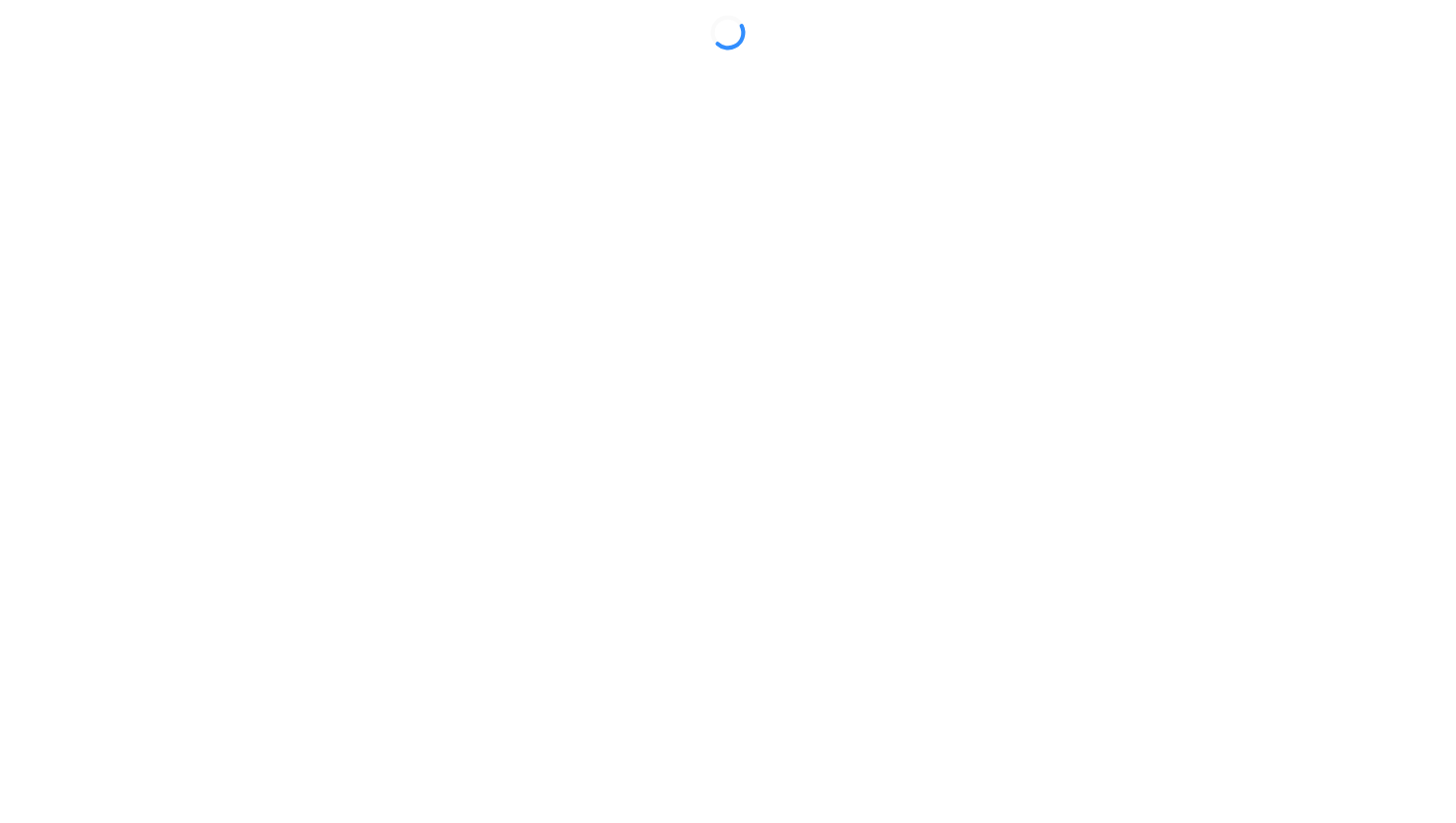 scroll, scrollTop: 0, scrollLeft: 0, axis: both 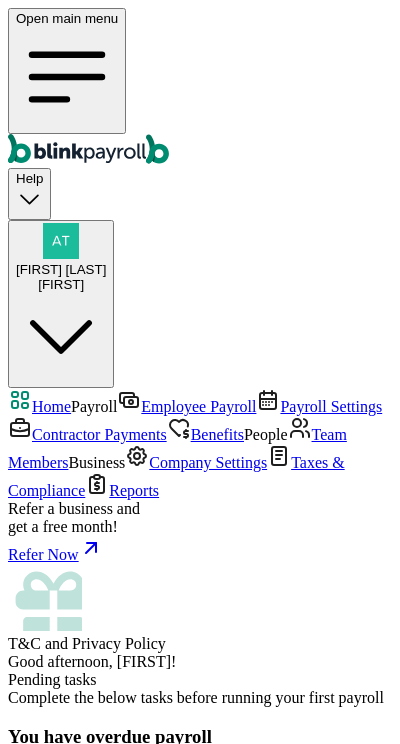 click 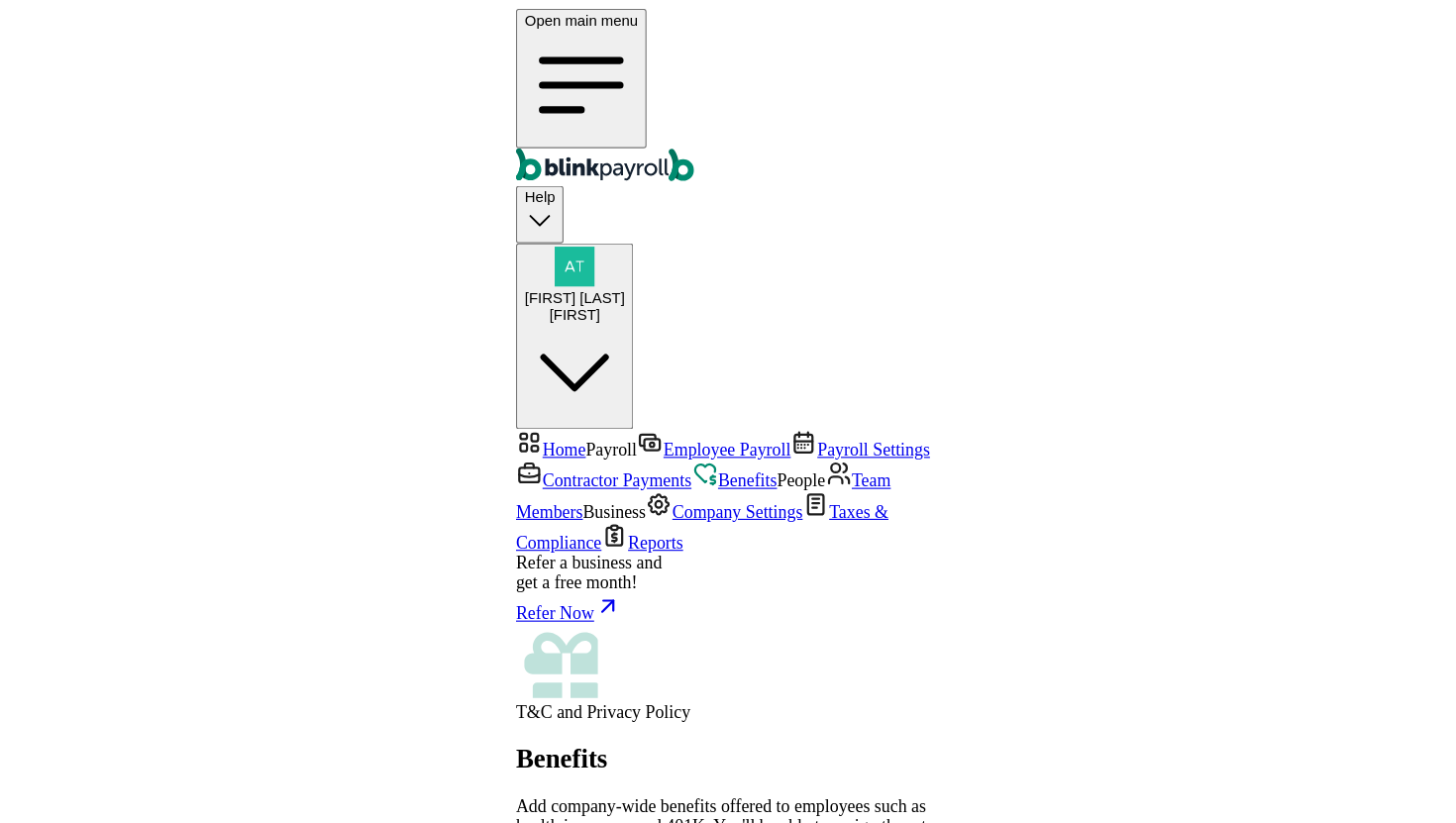 scroll, scrollTop: 0, scrollLeft: 0, axis: both 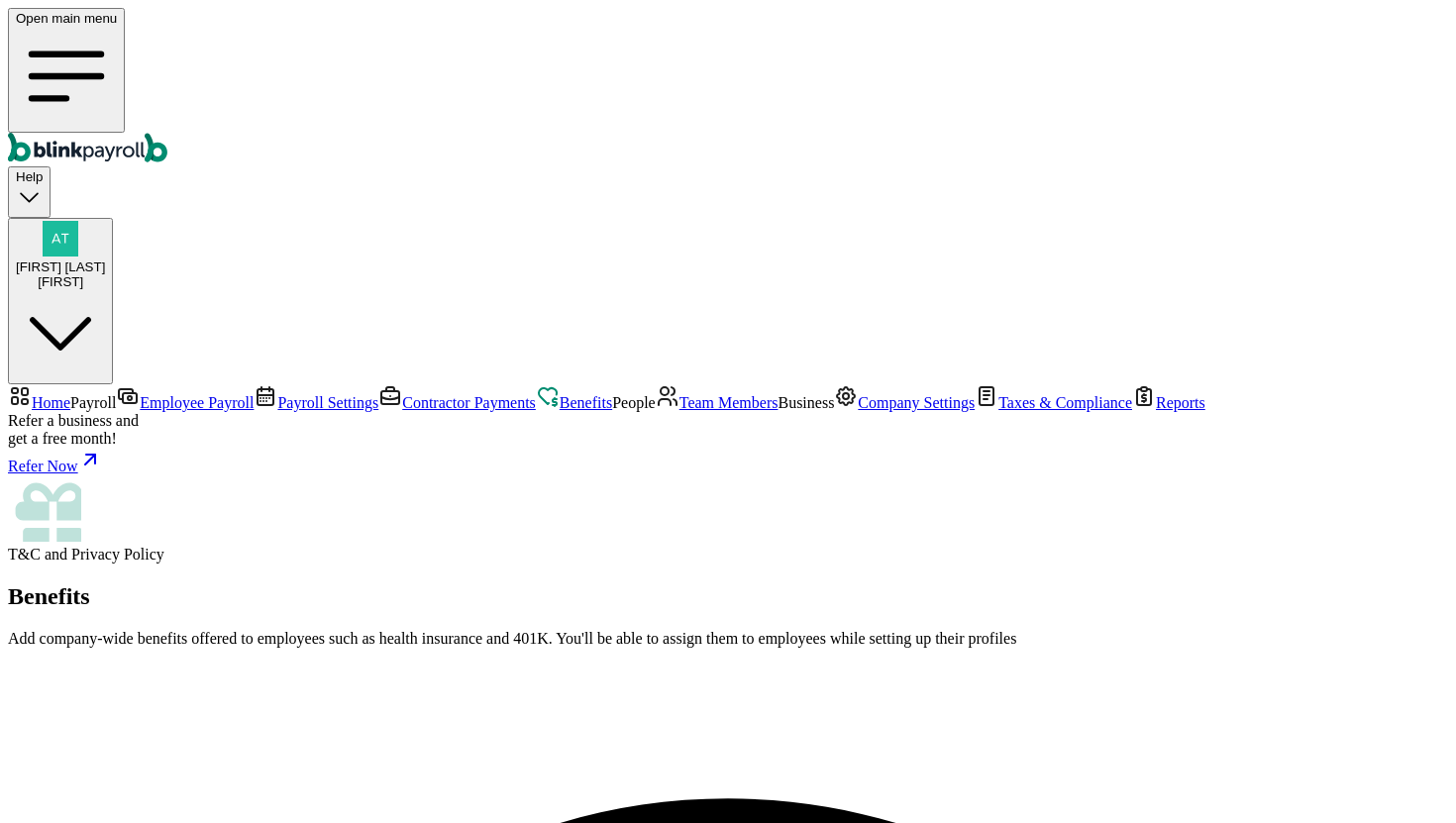click on "Team Members" at bounding box center [729, 402] 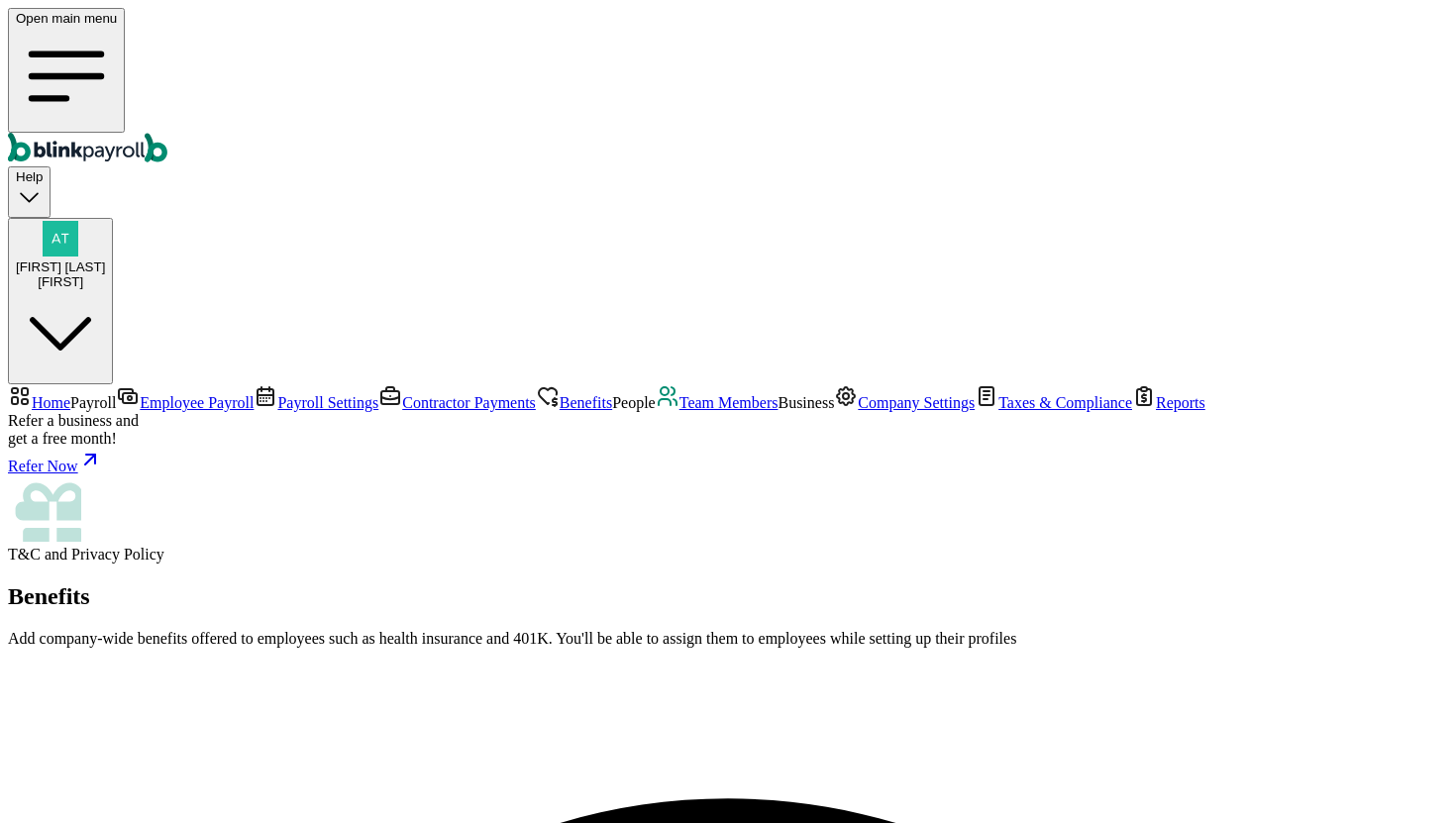 scroll, scrollTop: 0, scrollLeft: 0, axis: both 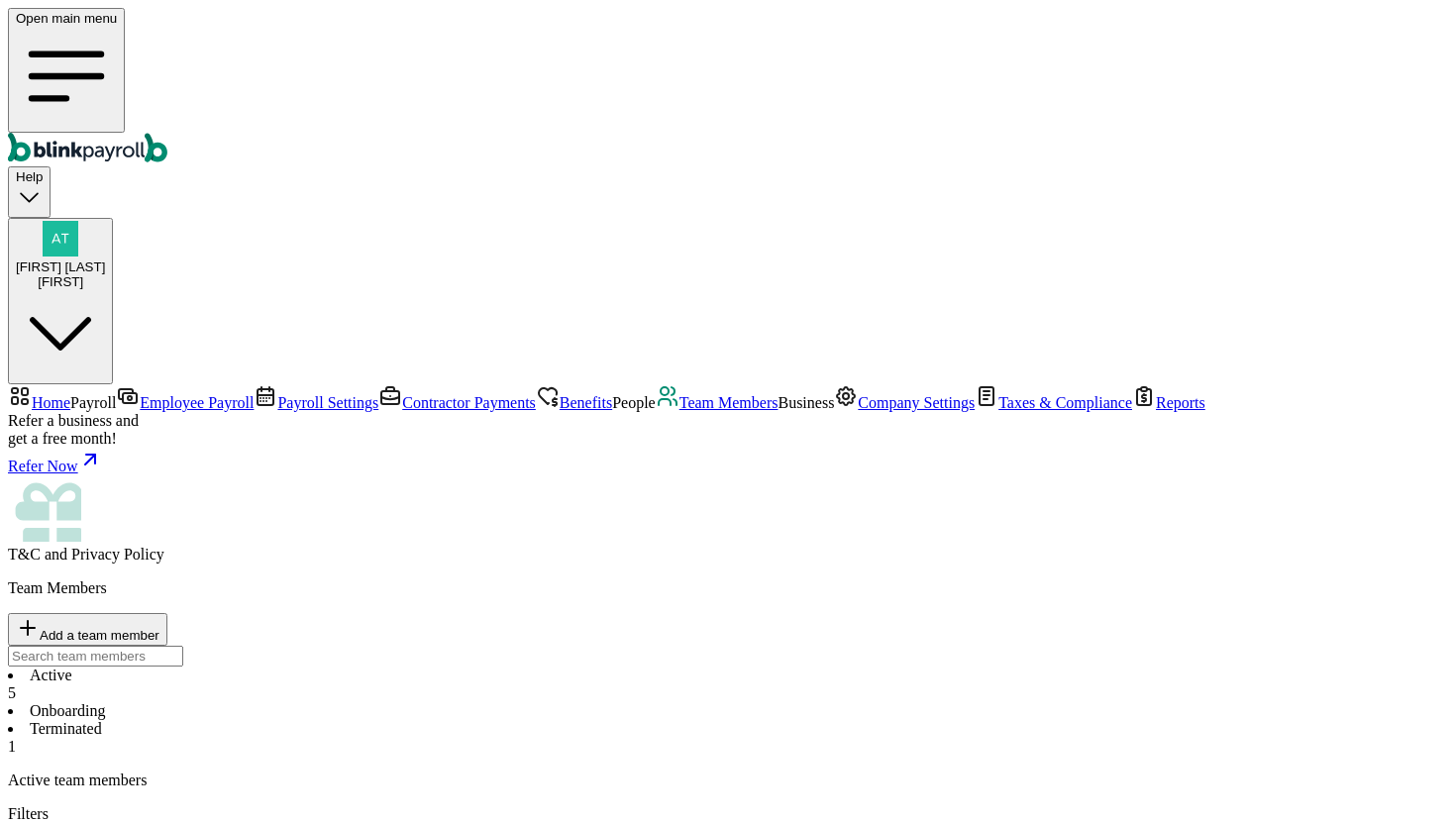 click on "View" at bounding box center (508, 1192) 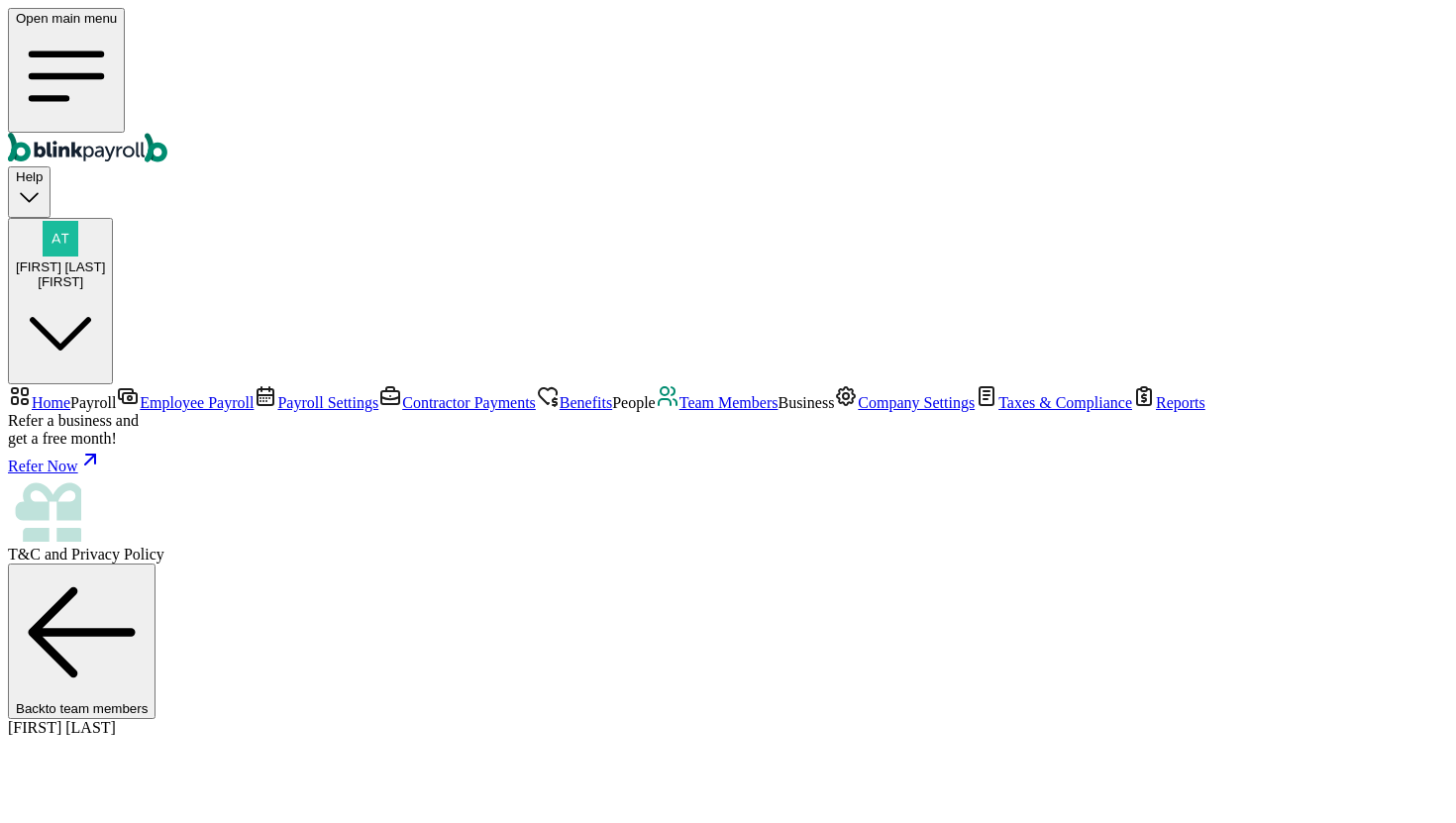 click on "Job & Payment" at bounding box center (748, 2309) 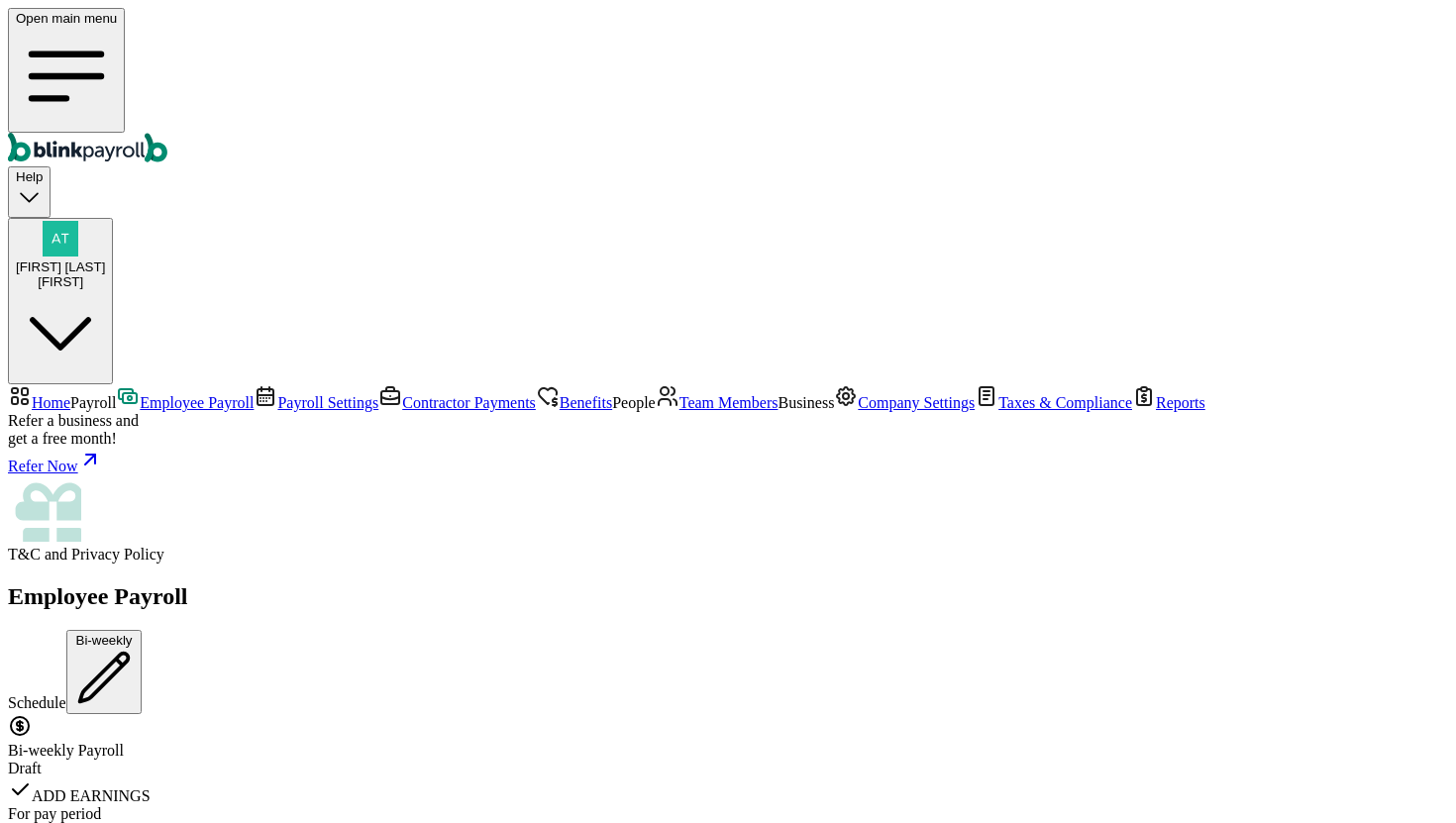 scroll, scrollTop: 914, scrollLeft: 0, axis: vertical 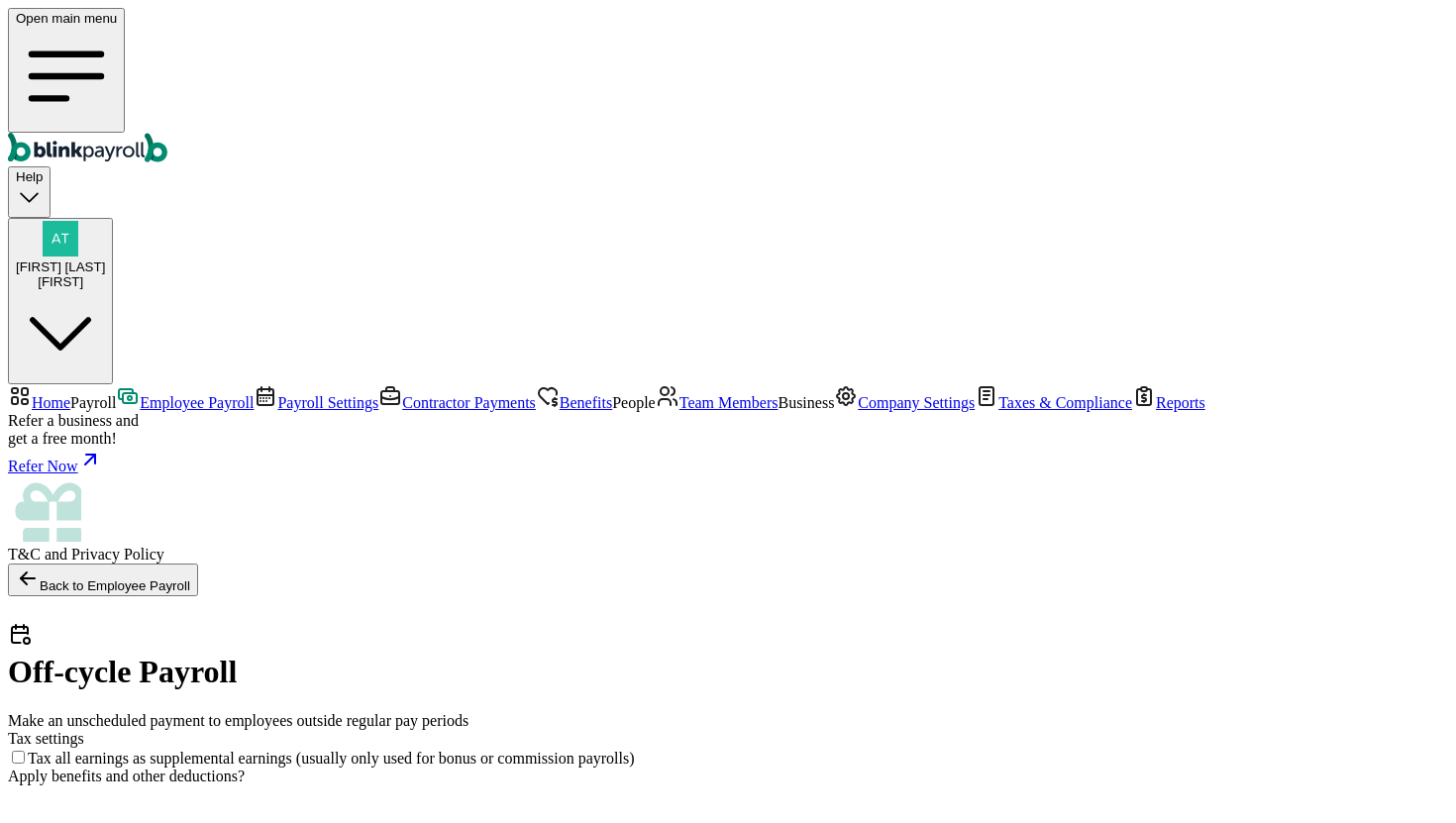 click on "Apply benefits" at bounding box center [64, 2239] 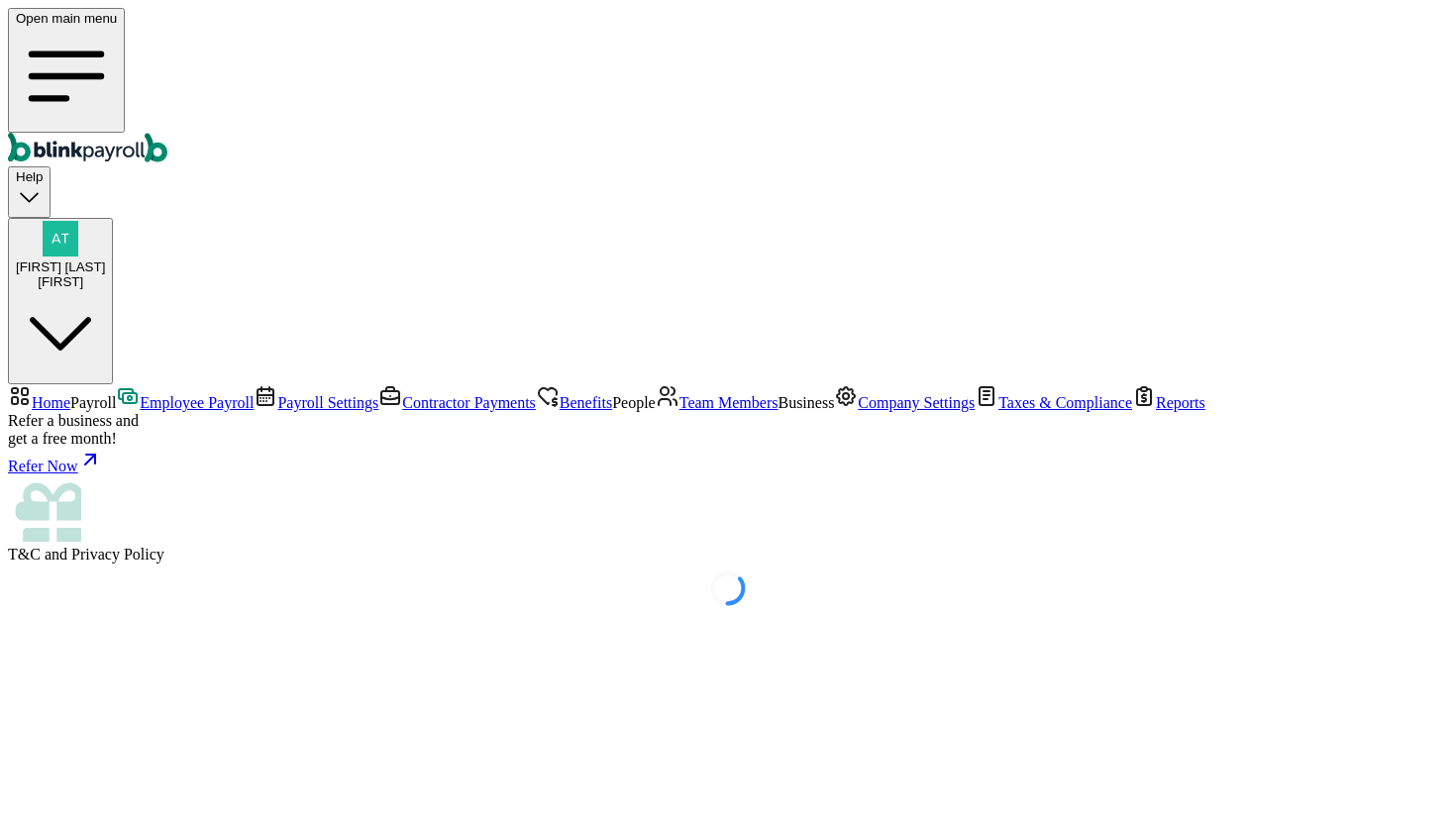 select on "direct_deposit" 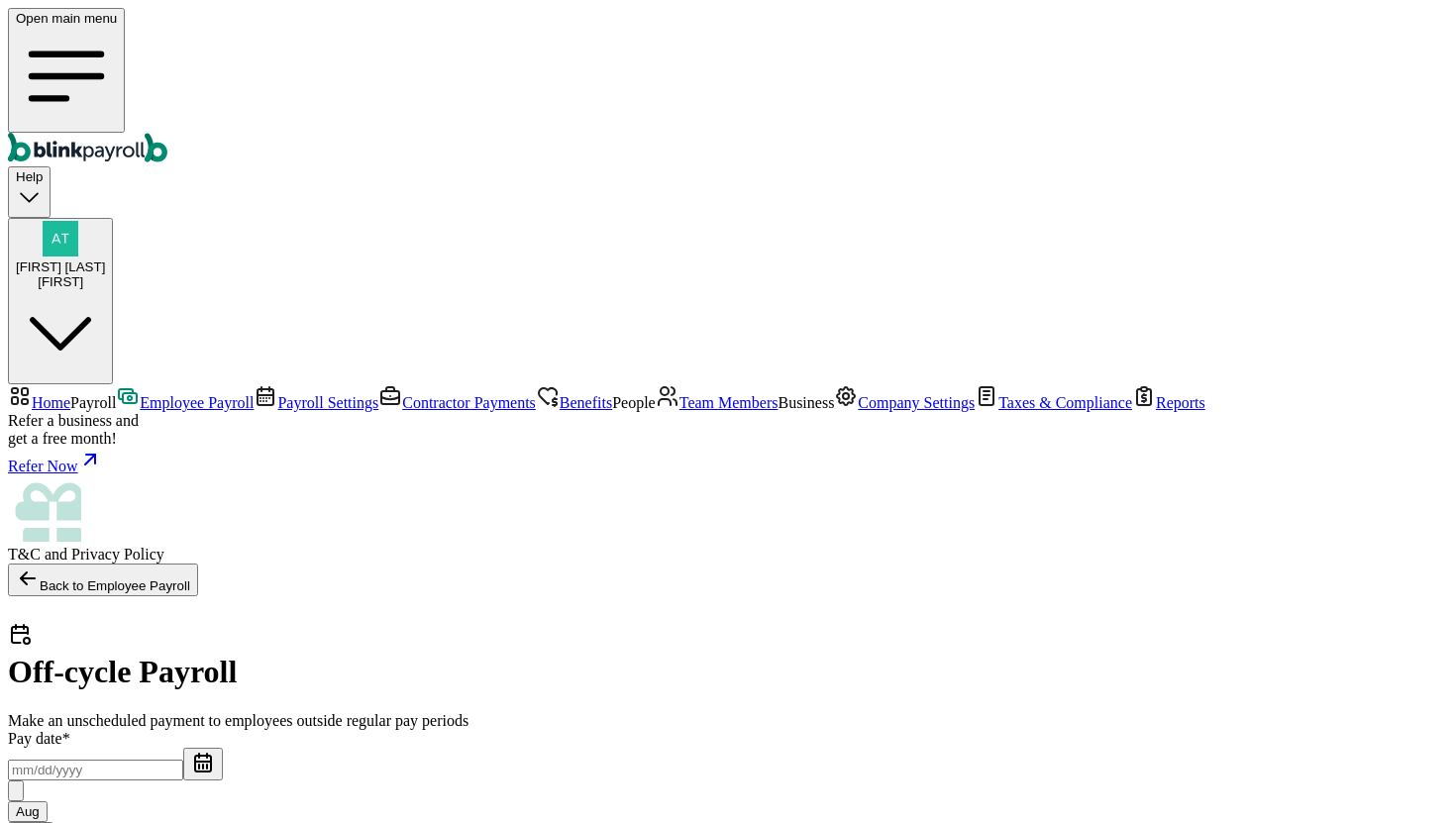 select on "direct_deposit" 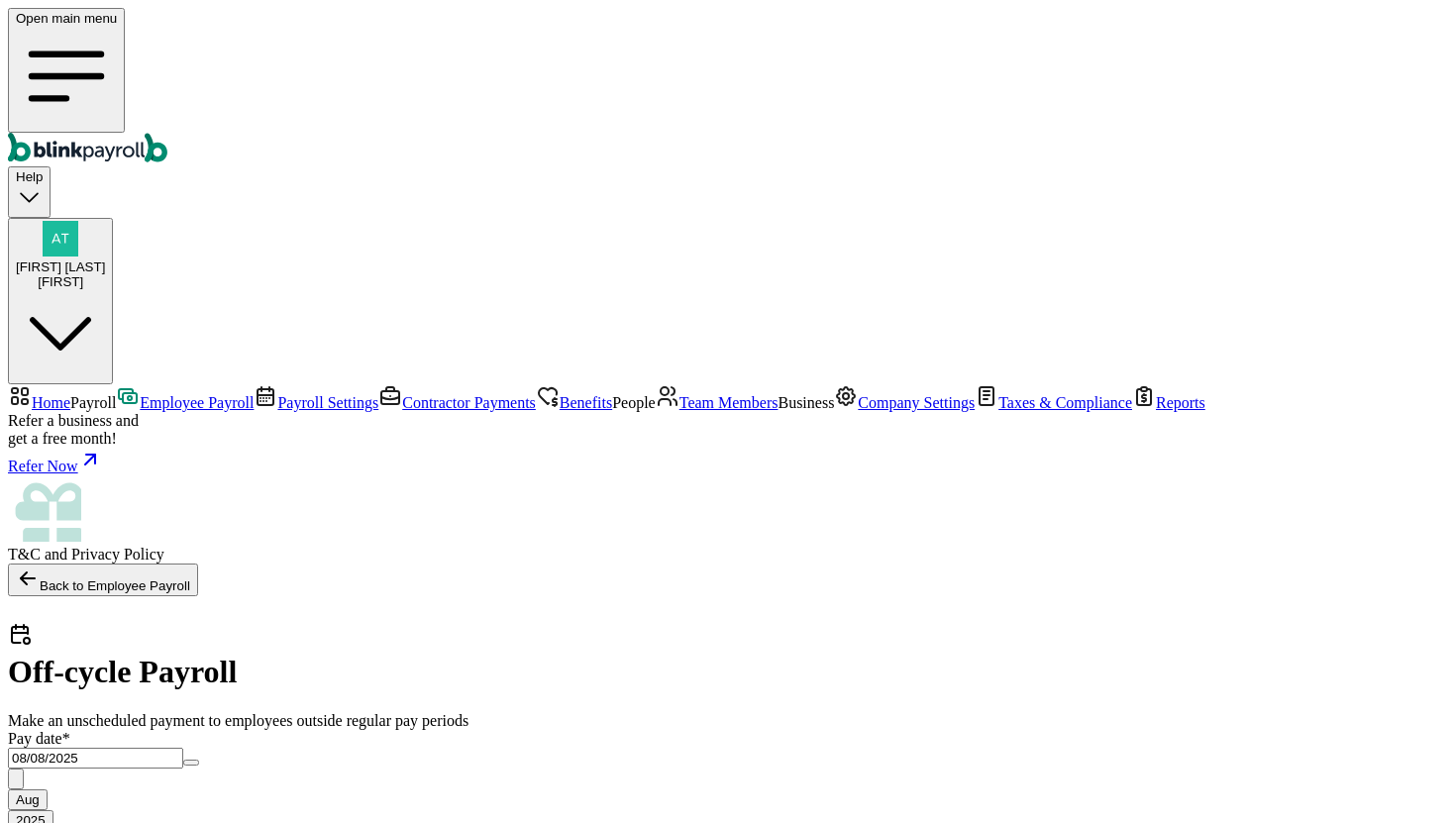 type on "222" 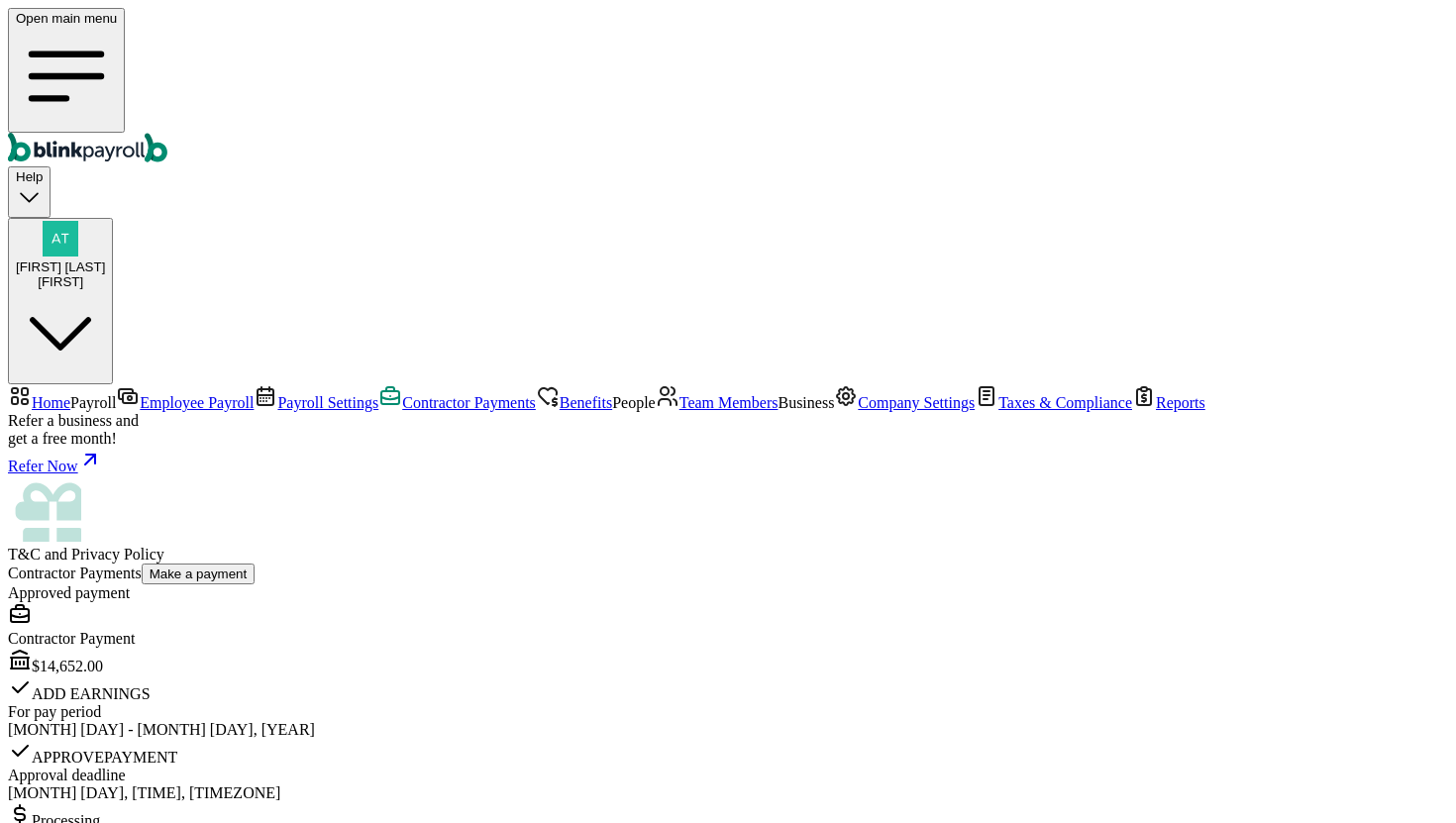 scroll, scrollTop: 0, scrollLeft: 0, axis: both 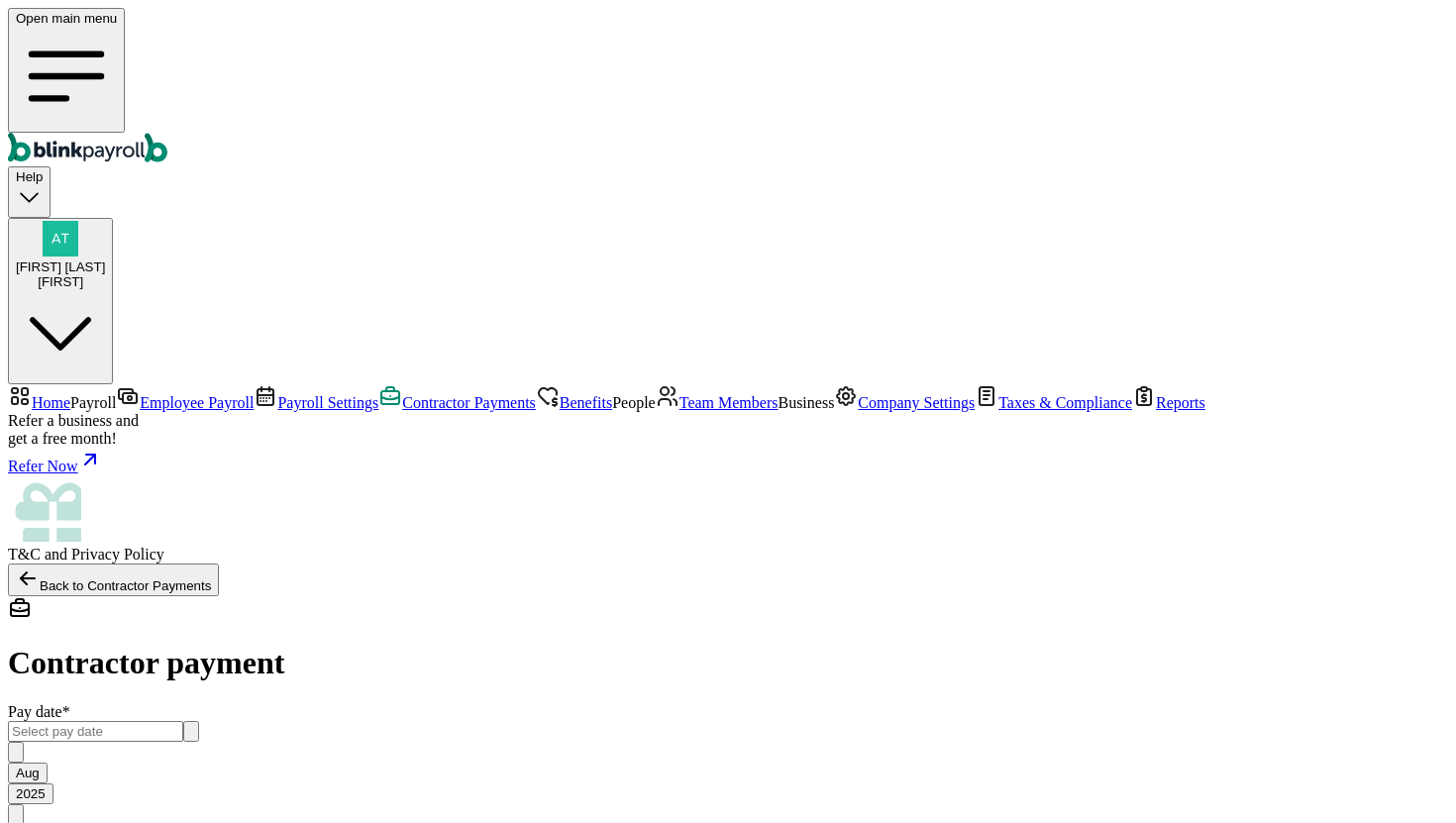 click at bounding box center (95, 731) 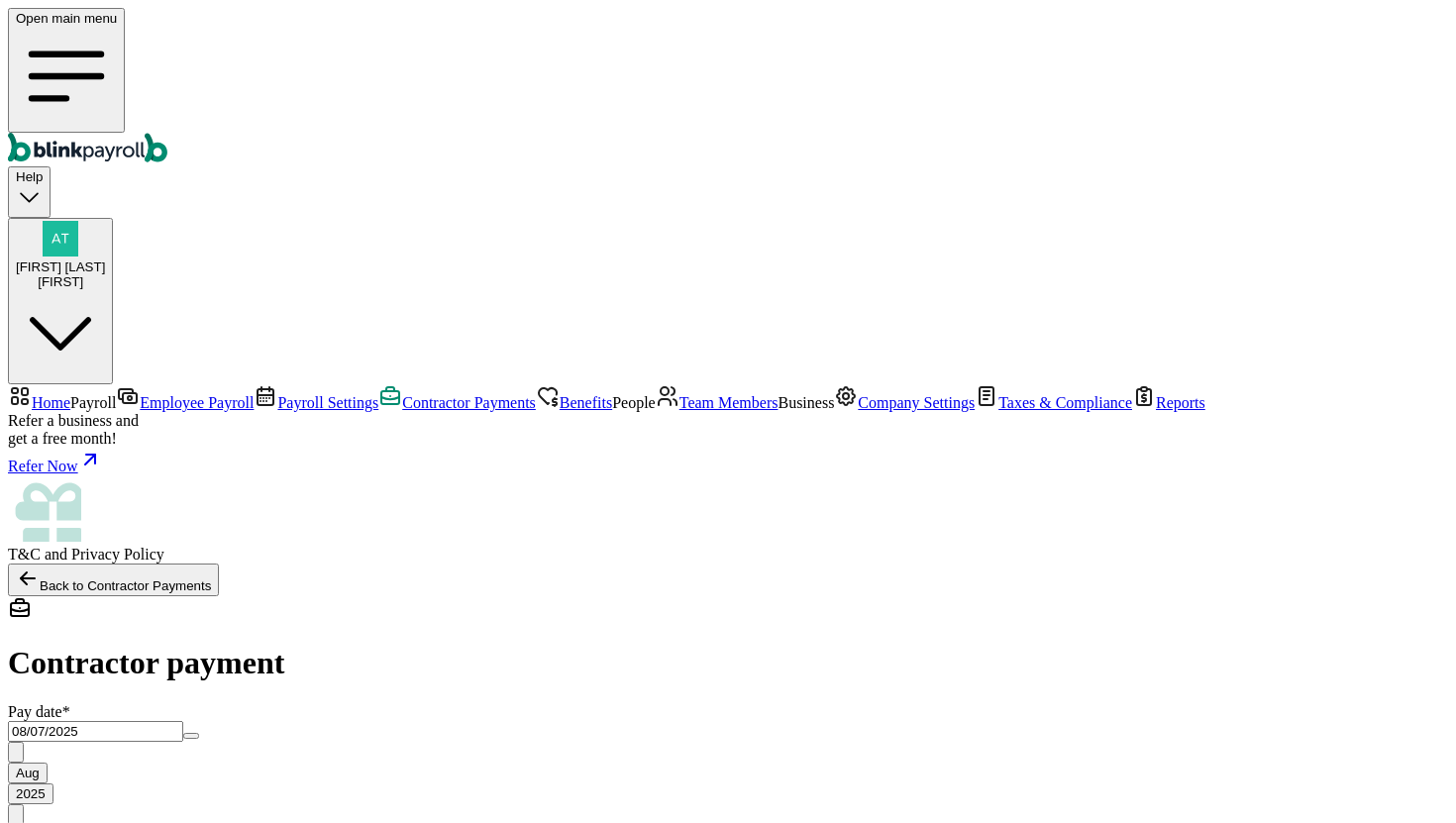 click at bounding box center (95, 2470) 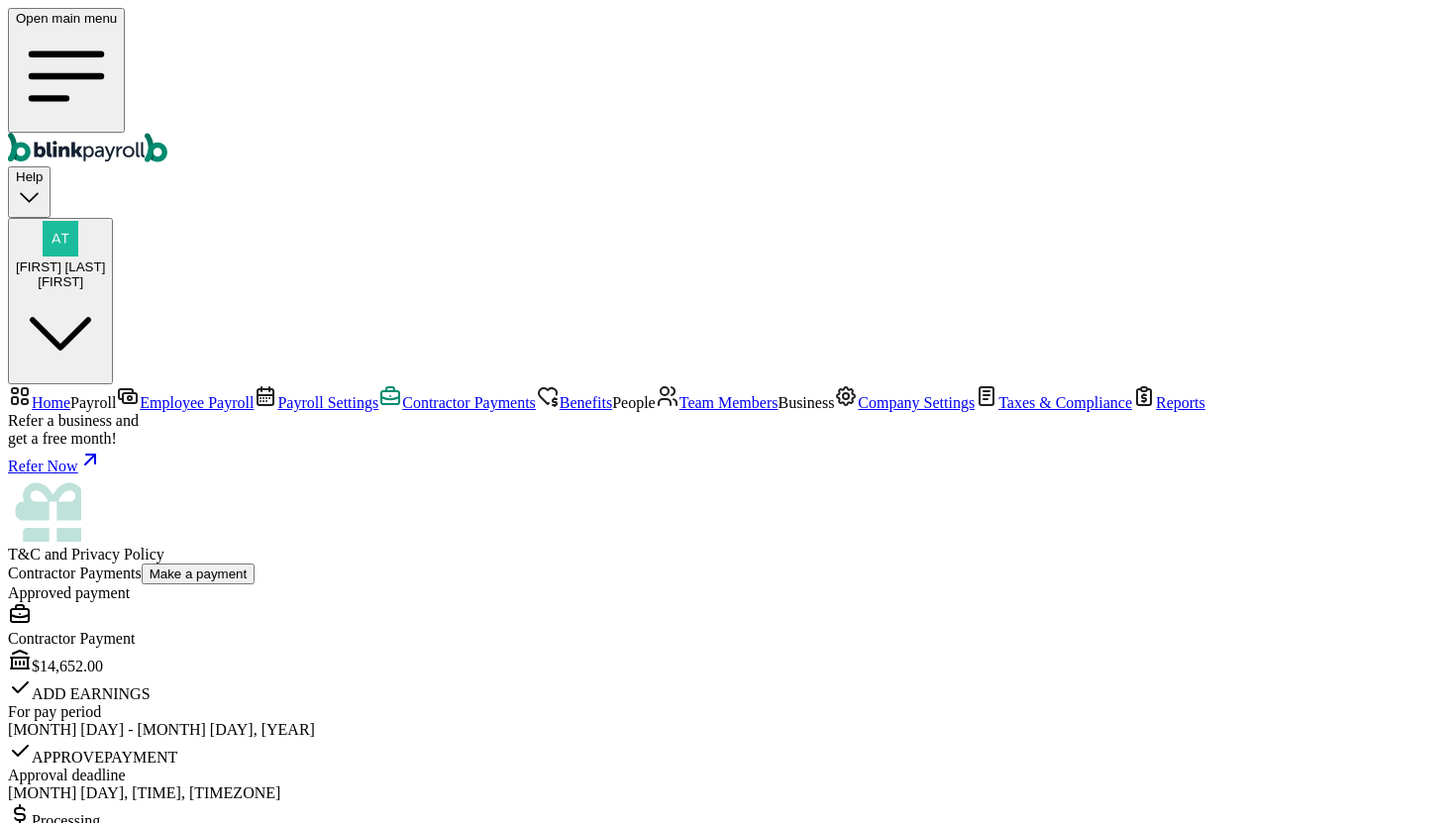 scroll, scrollTop: 854, scrollLeft: 0, axis: vertical 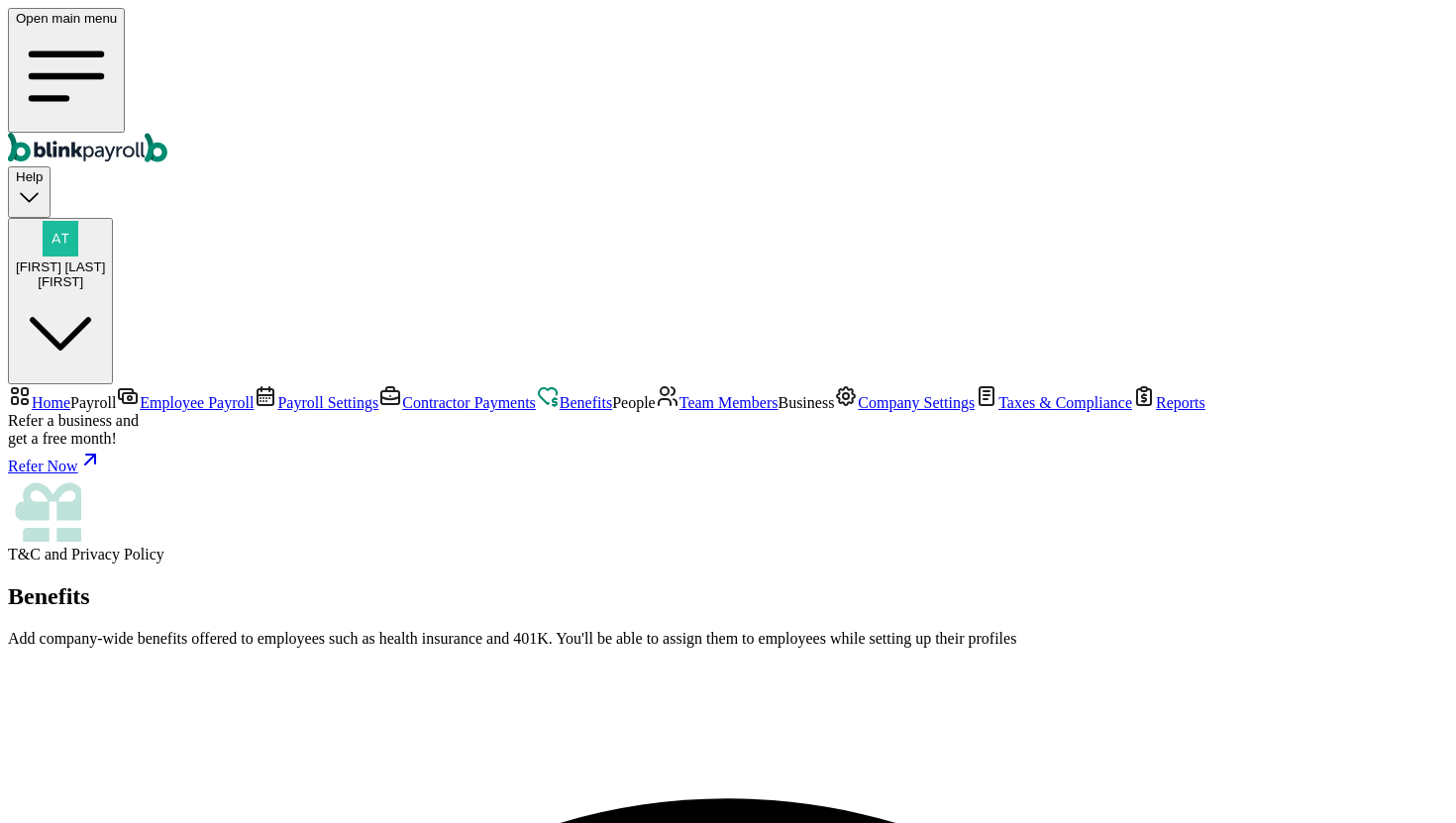 click on "Contractor Payments" at bounding box center [468, 402] 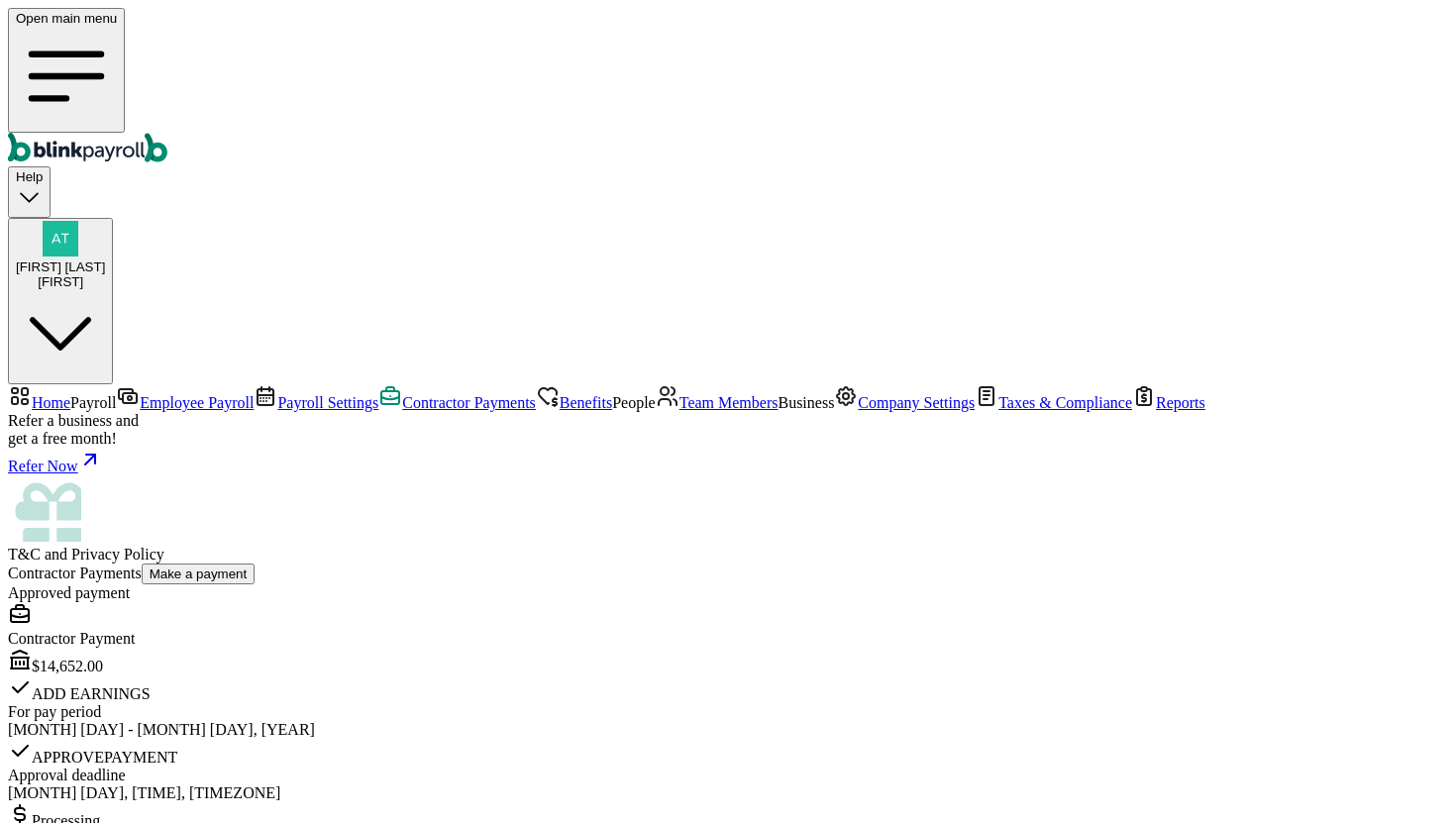 scroll, scrollTop: 0, scrollLeft: 0, axis: both 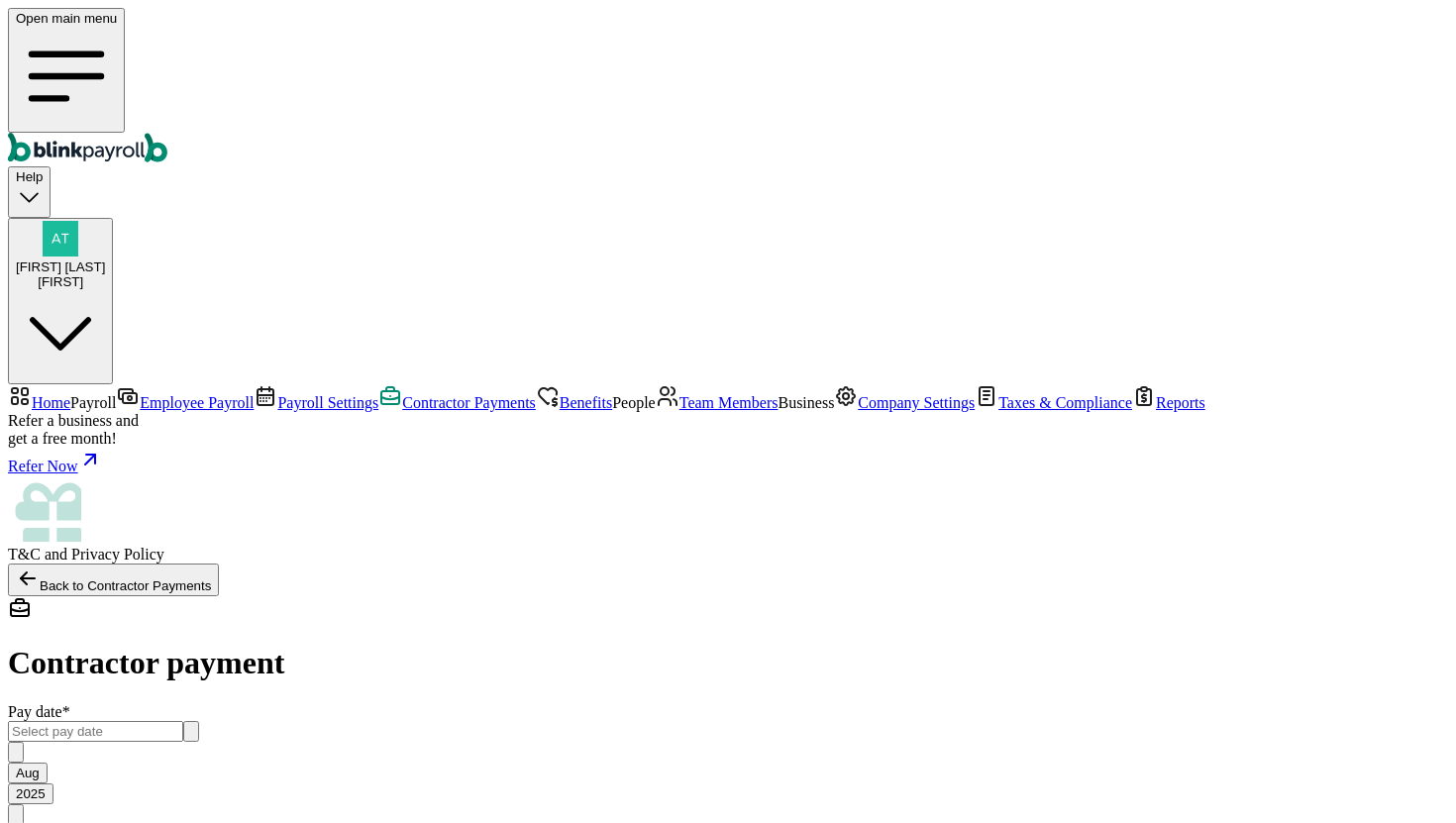click on "Pay date  * [MONTH] [YEAR] Mon Tue Wed Thu Fri Sat Sun 28 29 30 31 1 2 3 4 5 6 7 8 9 10 11 12 13 14 15 16 17 18 19 20 21 22 23 24 25 26 27 28 29 30 31 1 2 3 4 5 6 7" at bounding box center [728, 851] 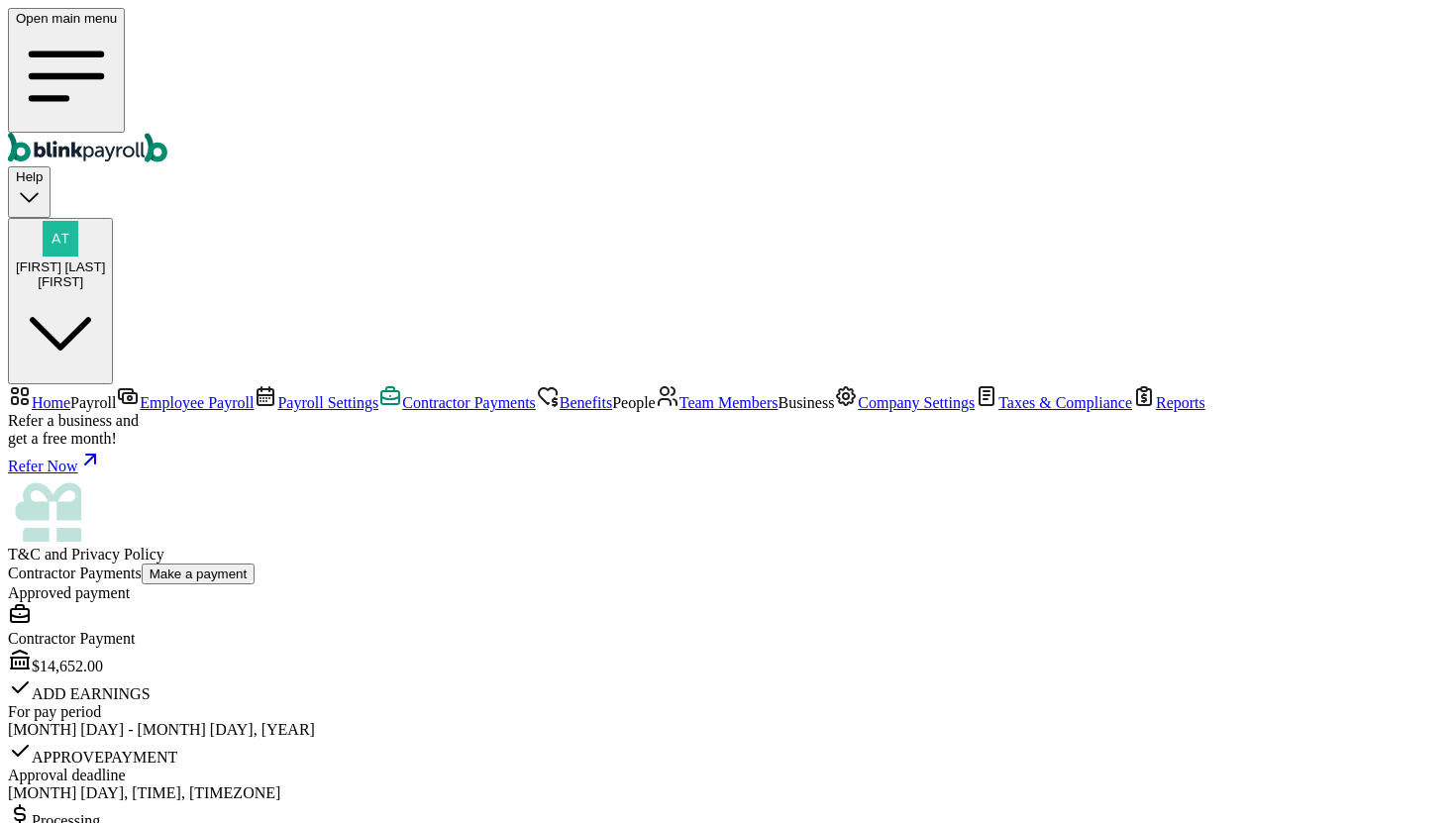 scroll, scrollTop: 893, scrollLeft: 0, axis: vertical 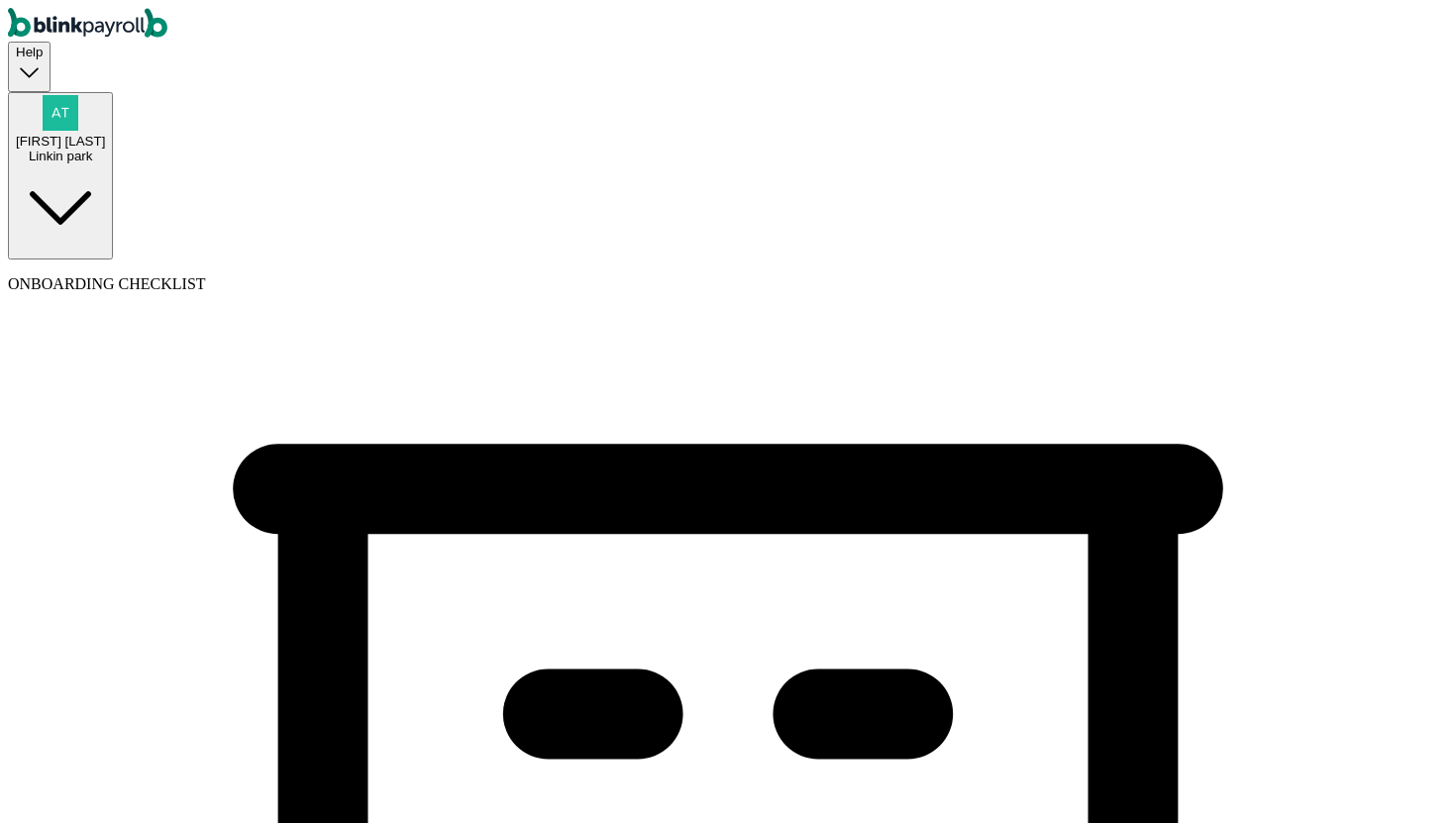 select on "Sole proprietorship" 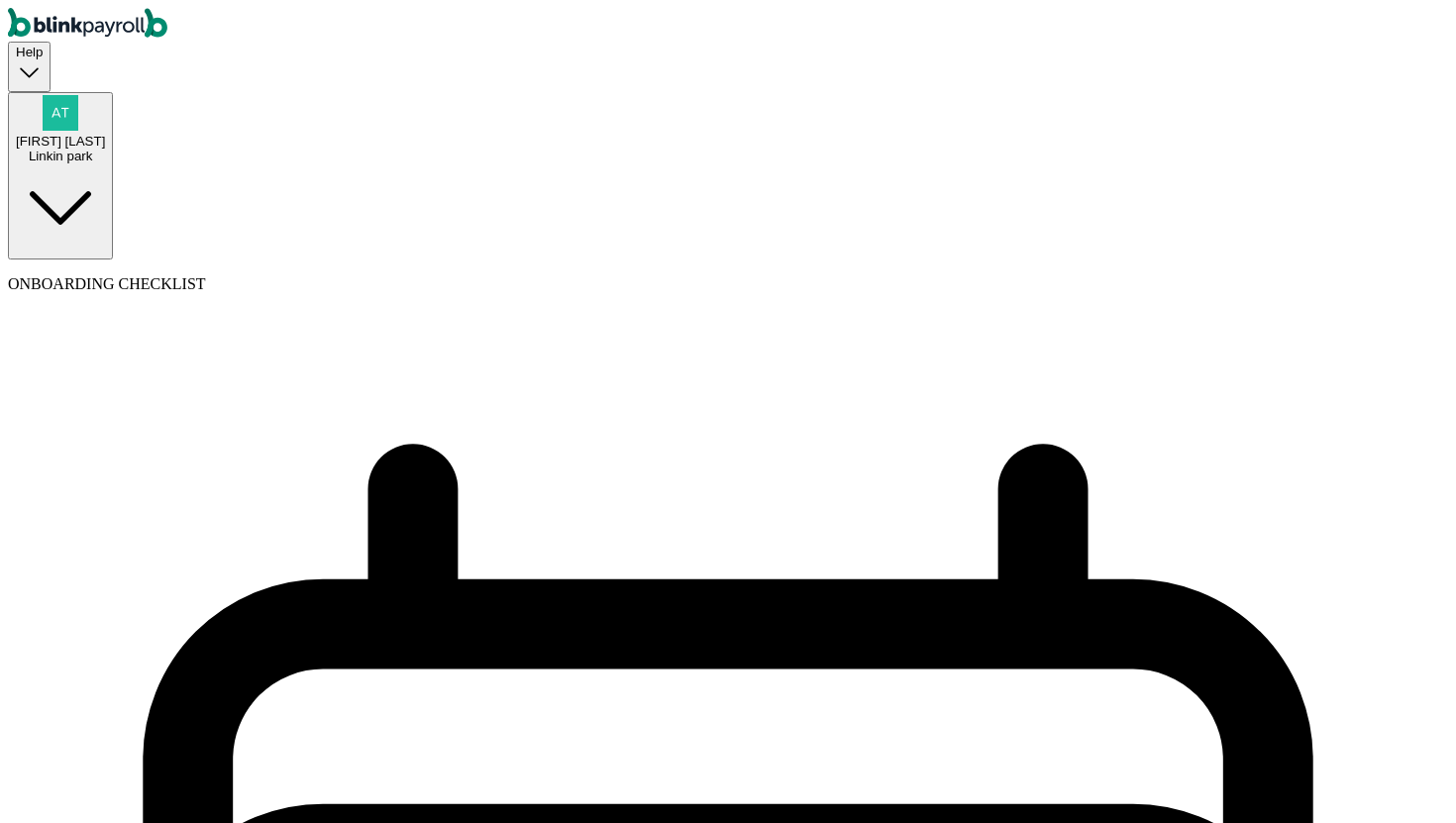 click on "Company benefits" at bounding box center [748, 13713] 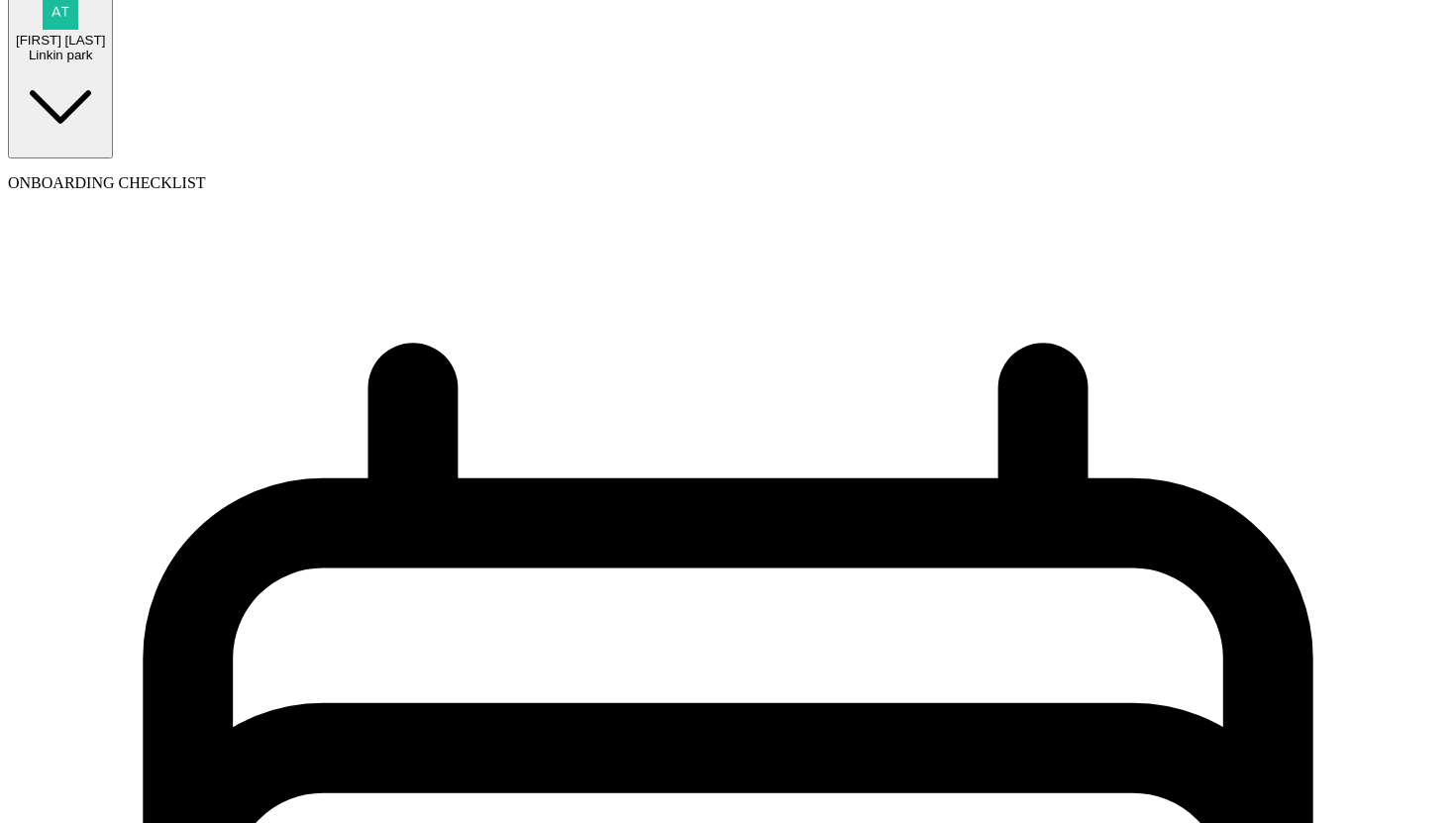 scroll, scrollTop: 443, scrollLeft: 0, axis: vertical 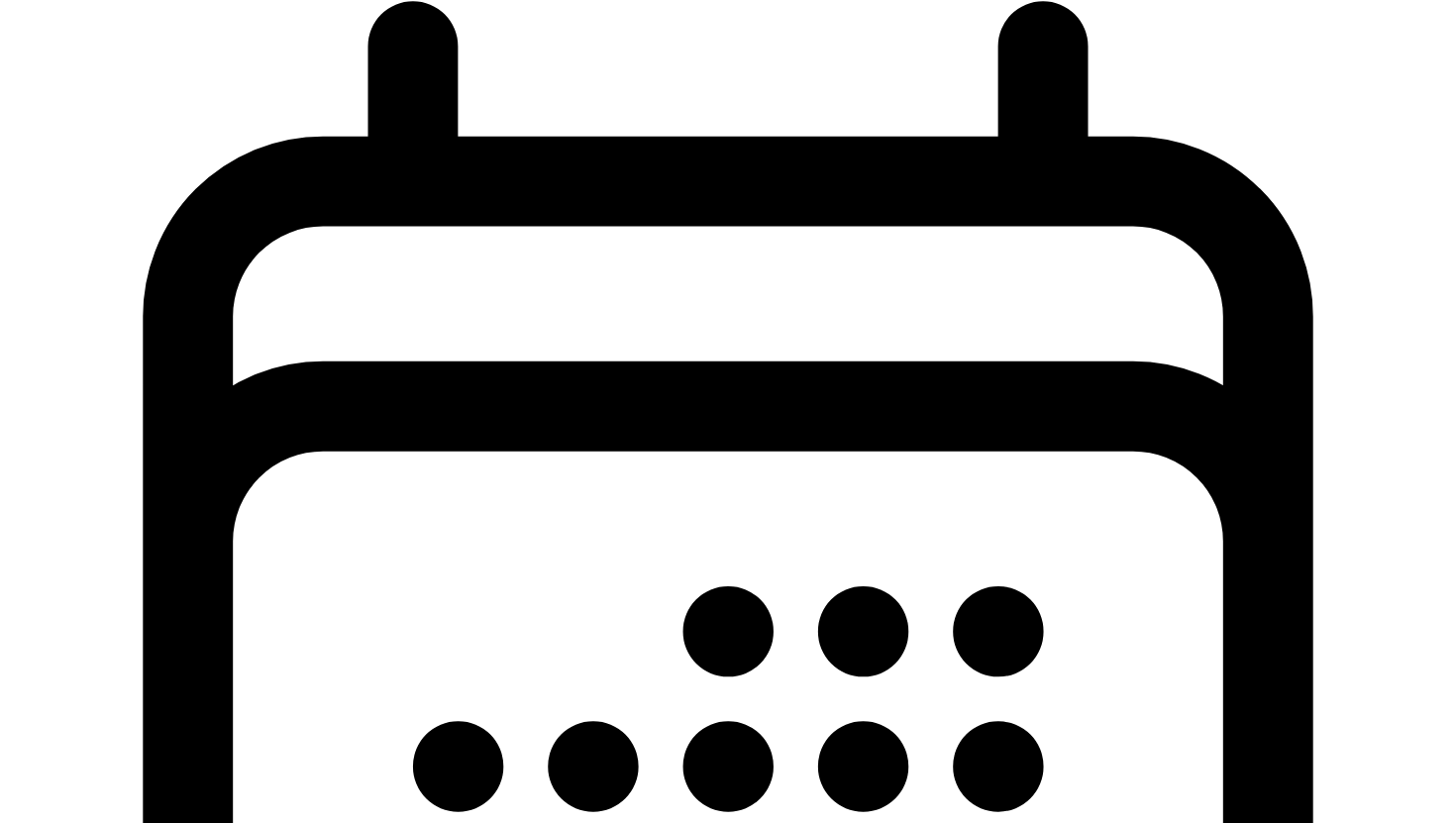 click on "Next: Team members" at bounding box center (78, 16660) 